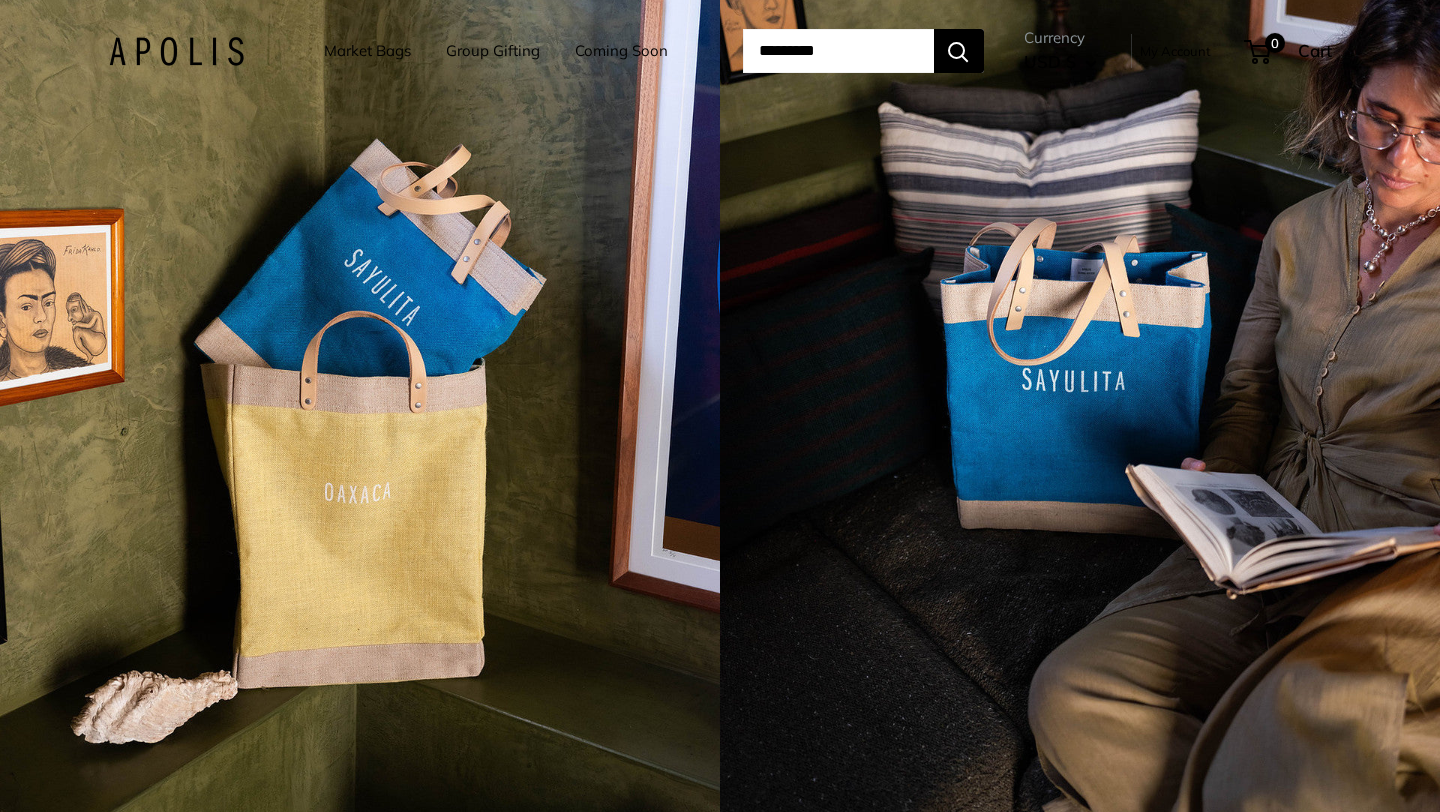 scroll, scrollTop: 0, scrollLeft: 0, axis: both 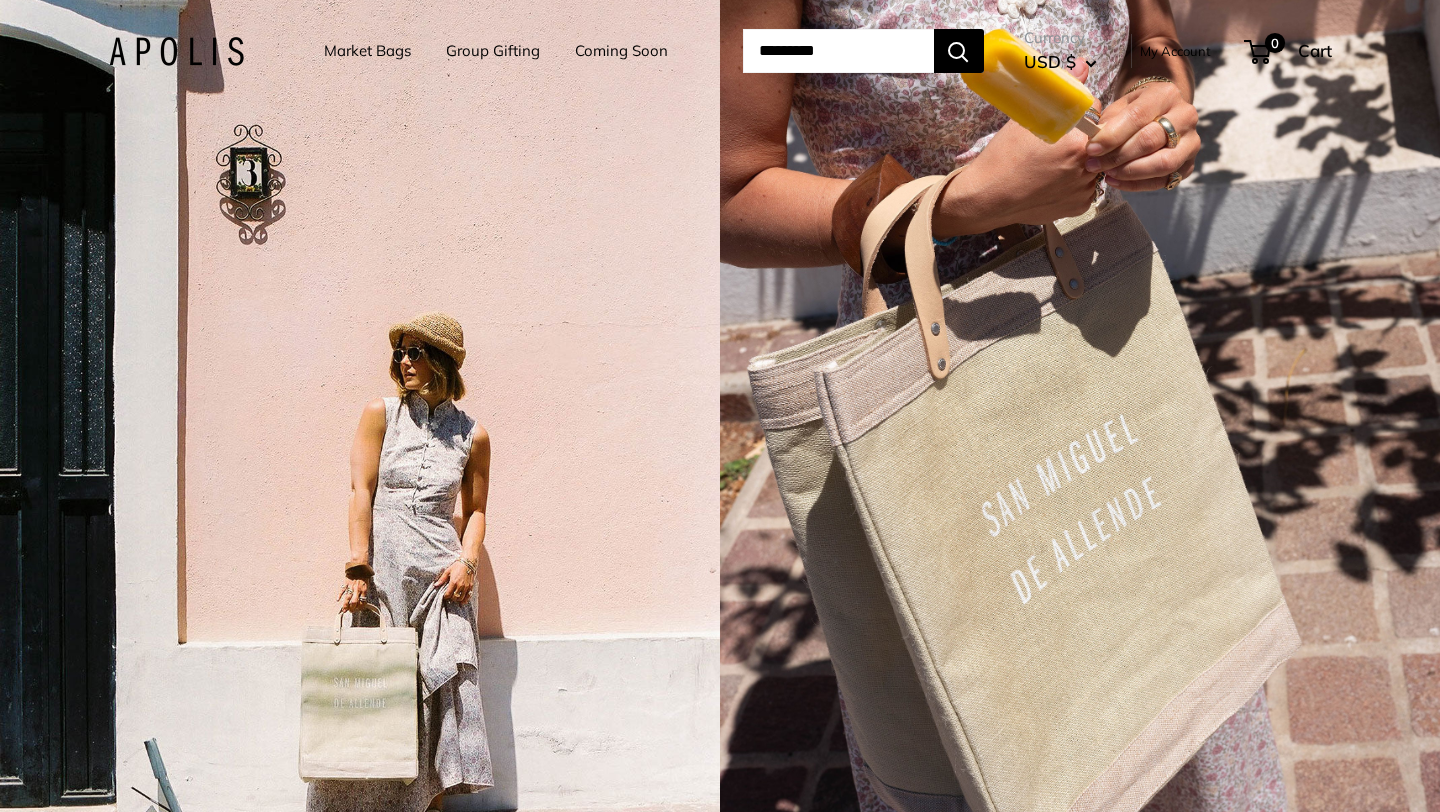 click at bounding box center (176, 51) 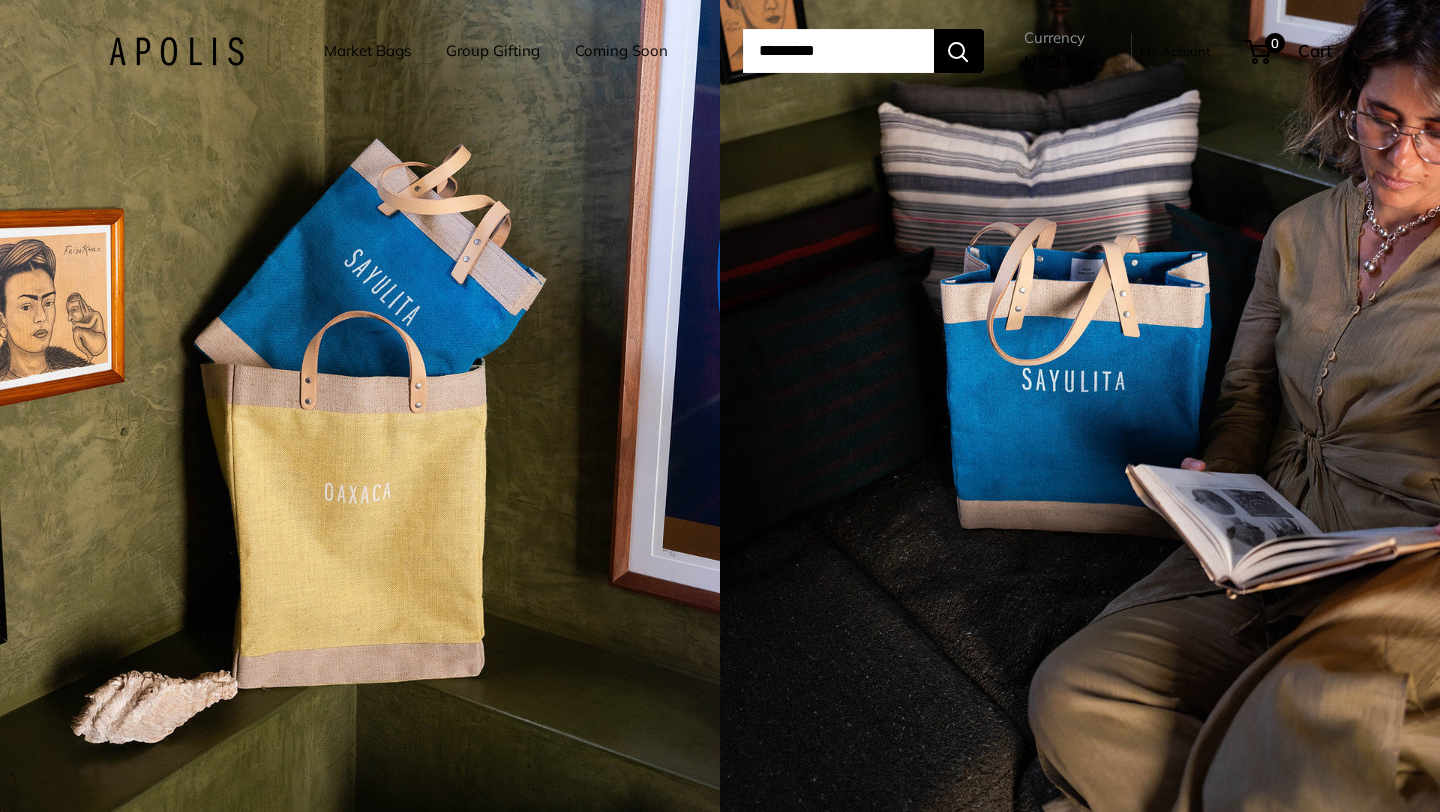 scroll, scrollTop: 0, scrollLeft: 0, axis: both 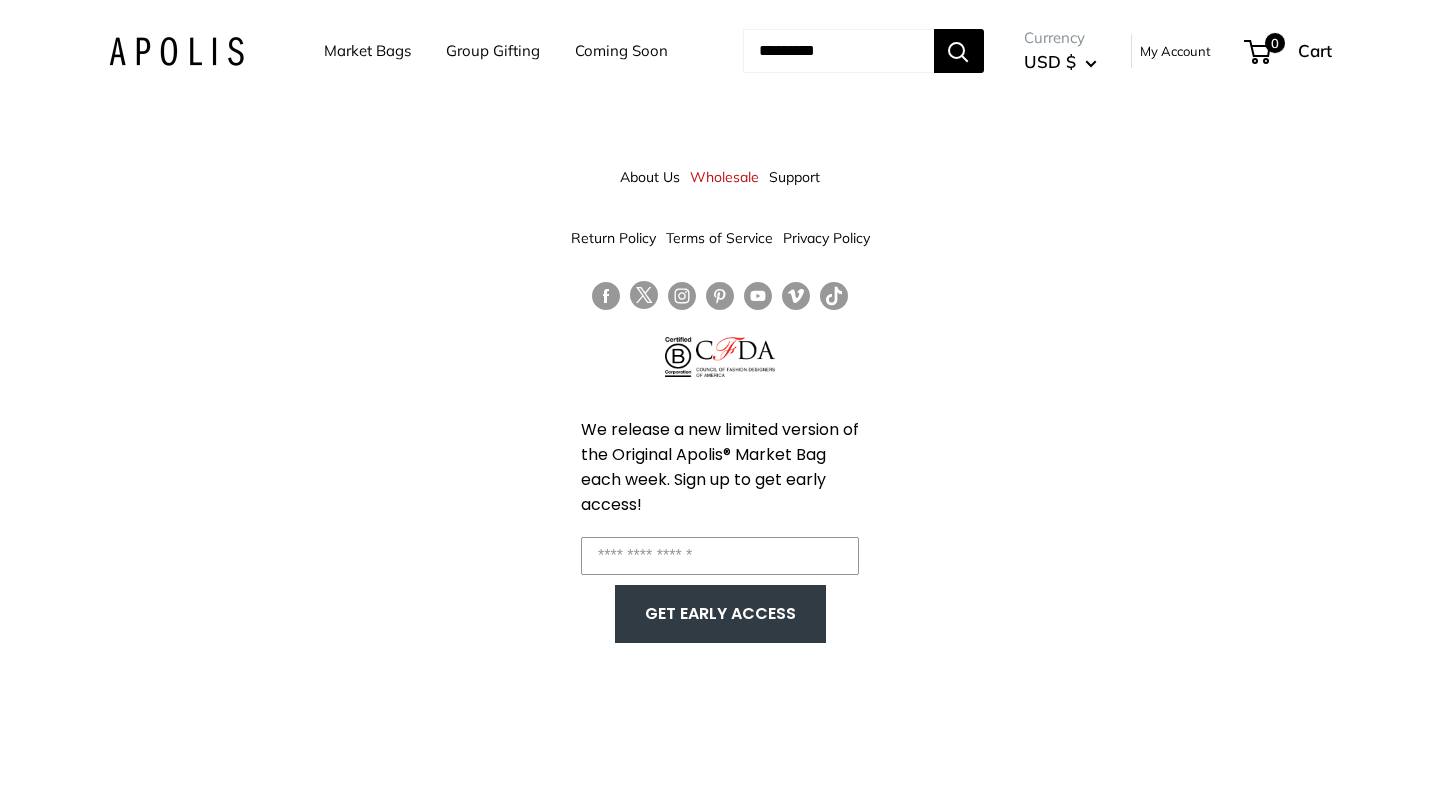 click on "About Us" at bounding box center [650, 177] 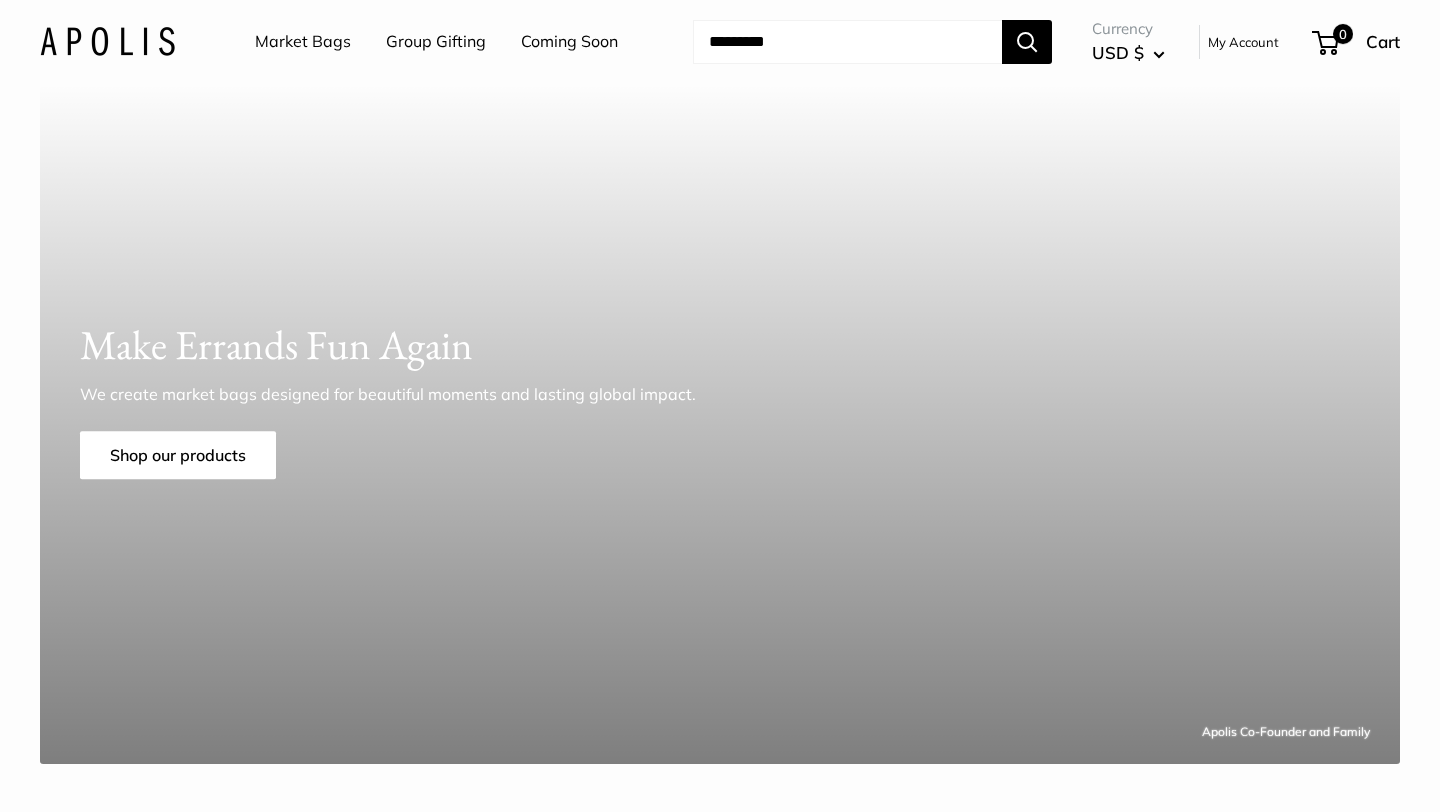scroll, scrollTop: 0, scrollLeft: 0, axis: both 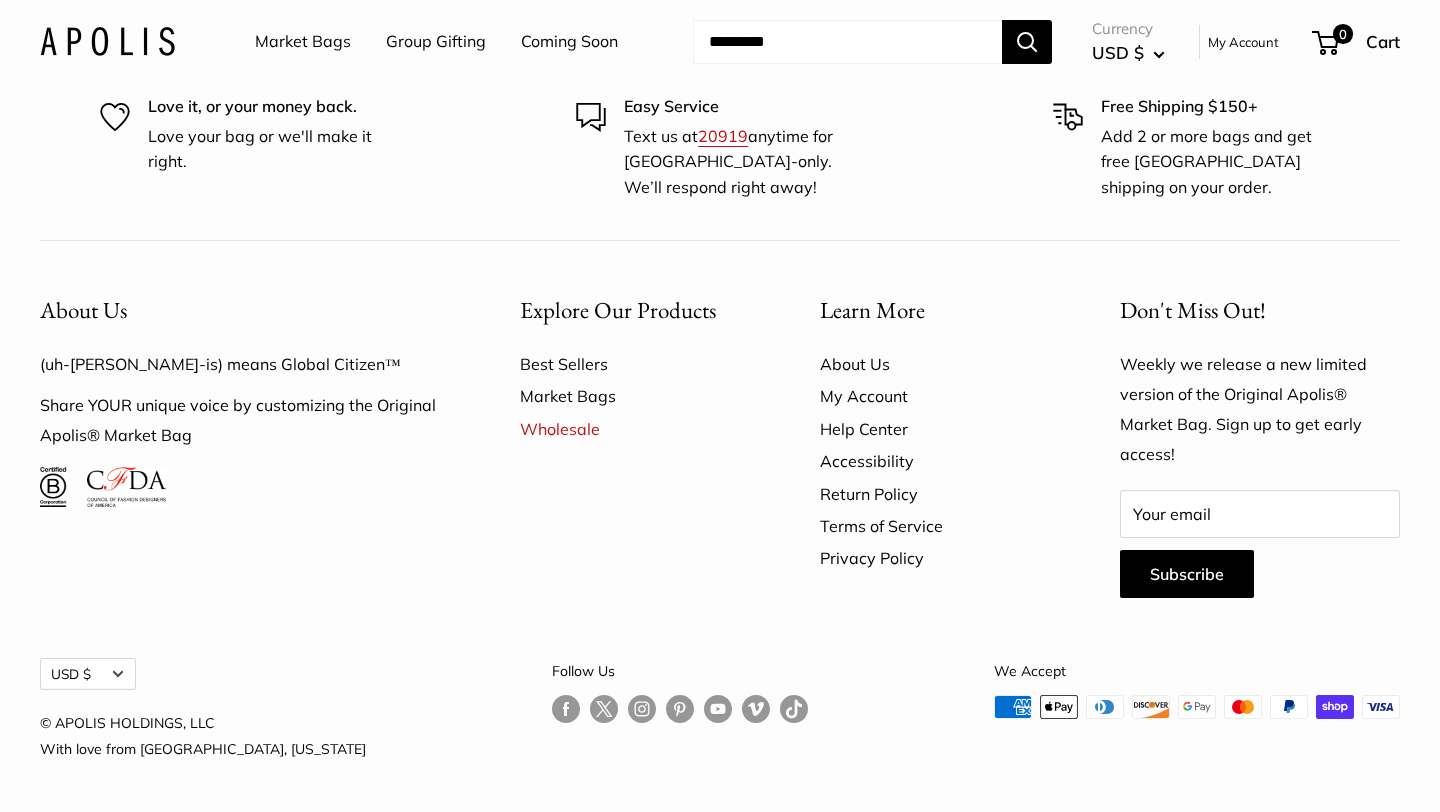 click on "Terms of Service" at bounding box center [935, 526] 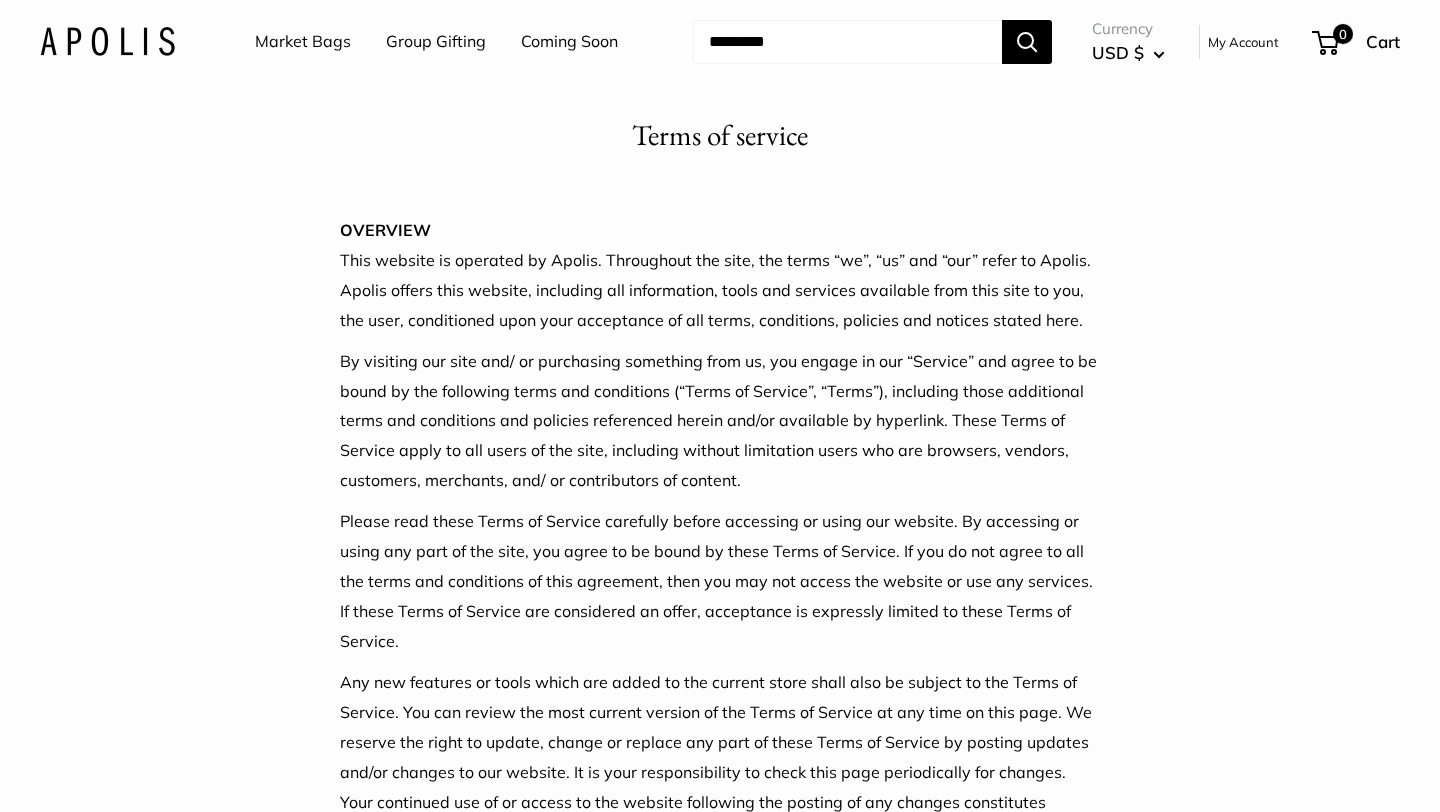 scroll, scrollTop: 0, scrollLeft: 0, axis: both 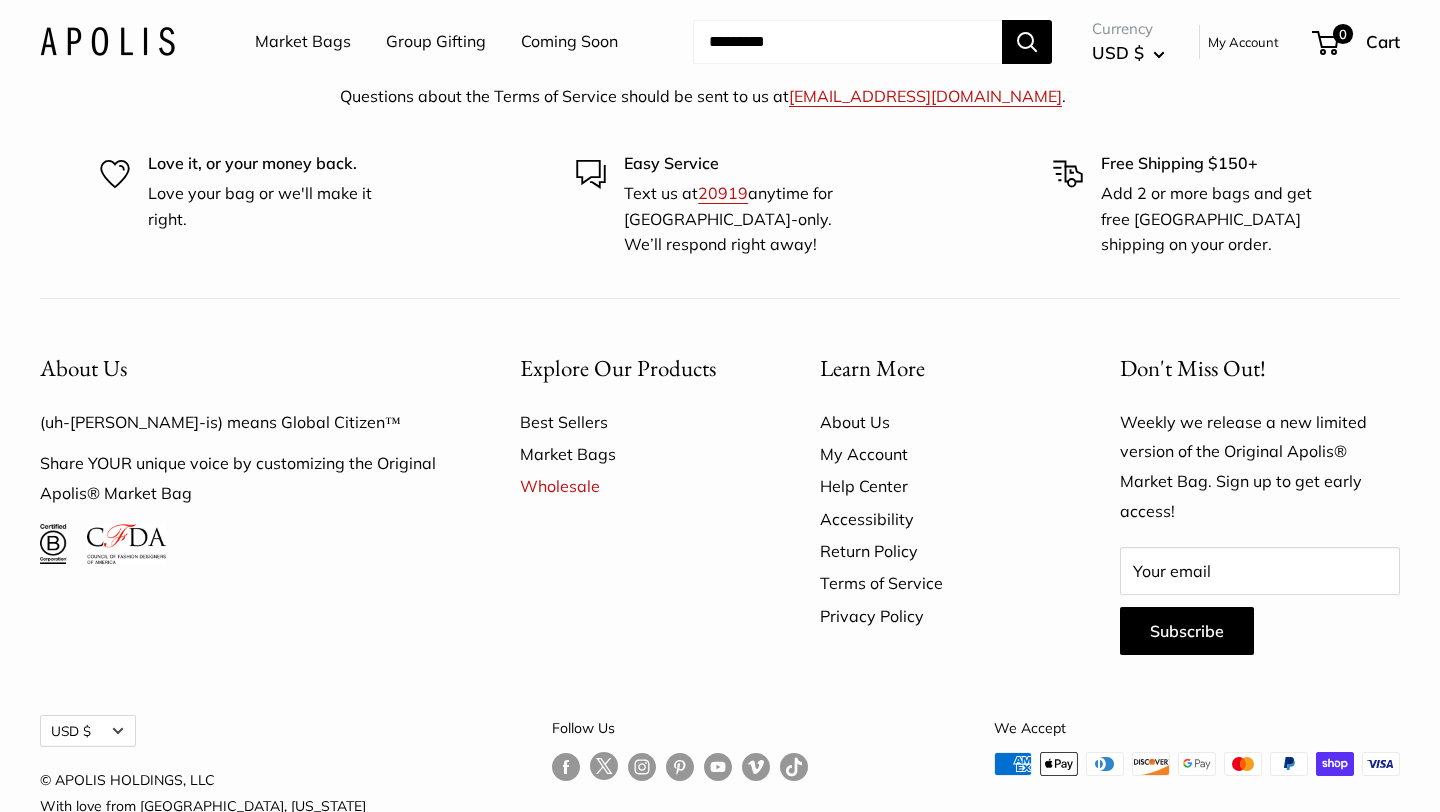 click on "About Us" at bounding box center (935, 422) 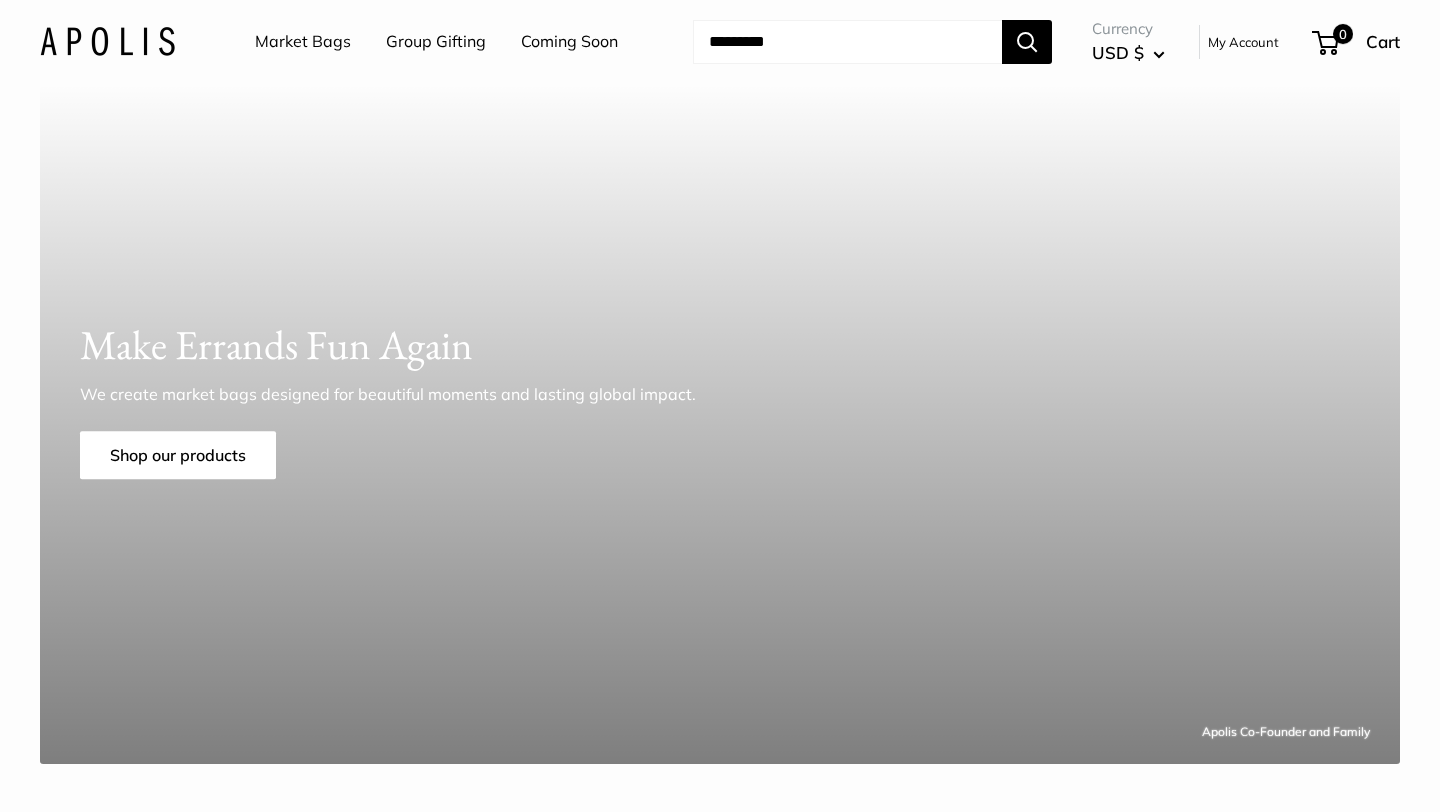 scroll, scrollTop: 0, scrollLeft: 0, axis: both 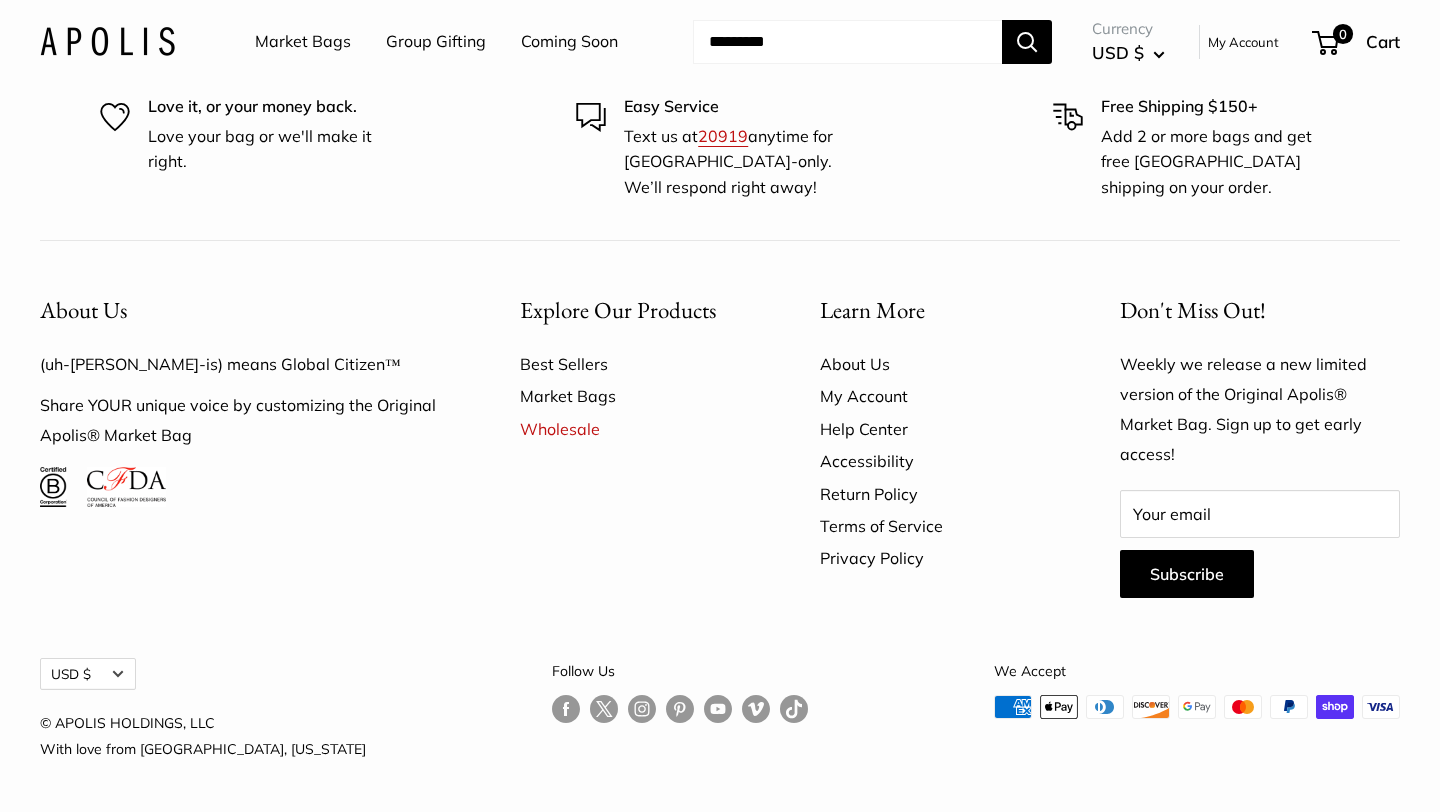 click on "Return Policy" at bounding box center (935, 494) 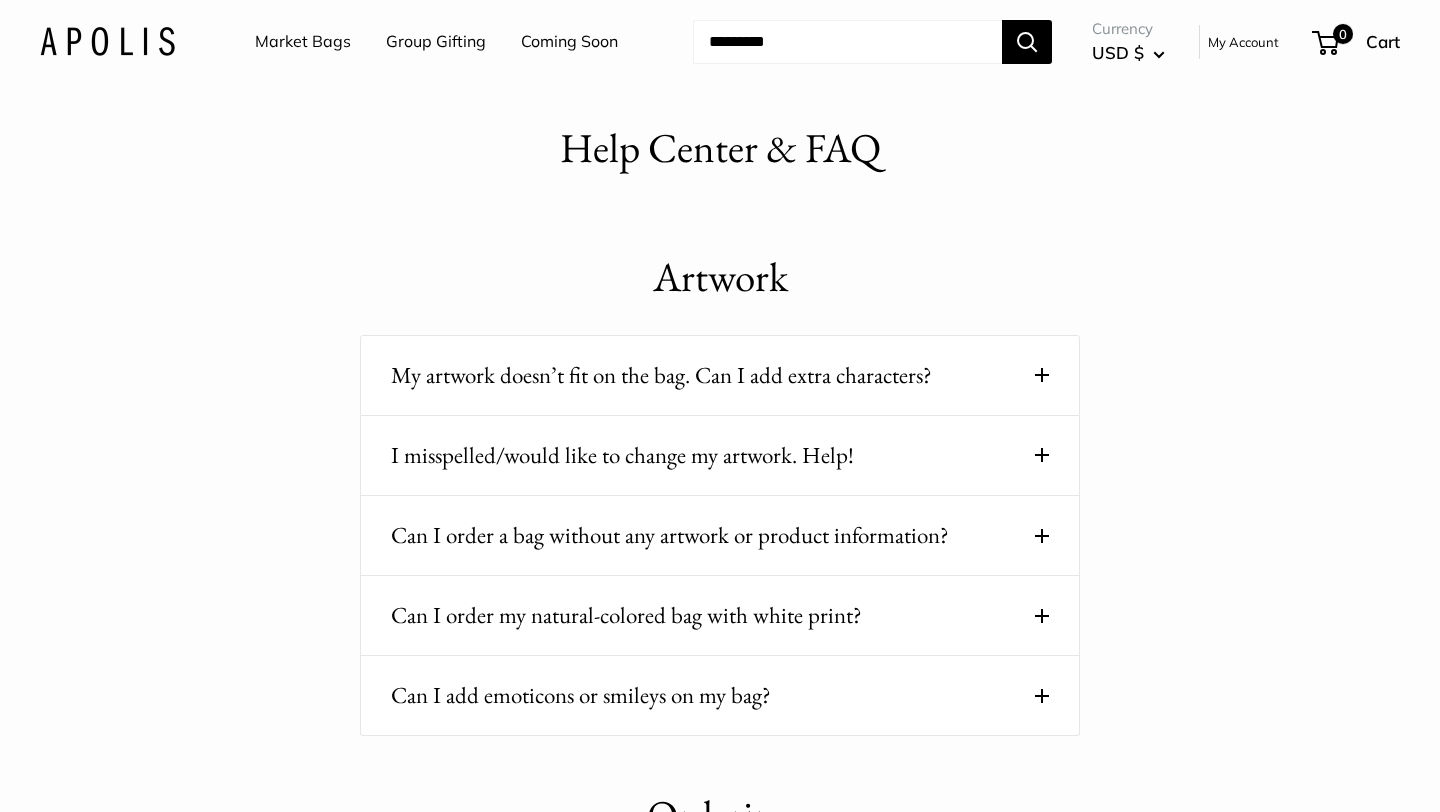 scroll, scrollTop: 0, scrollLeft: 0, axis: both 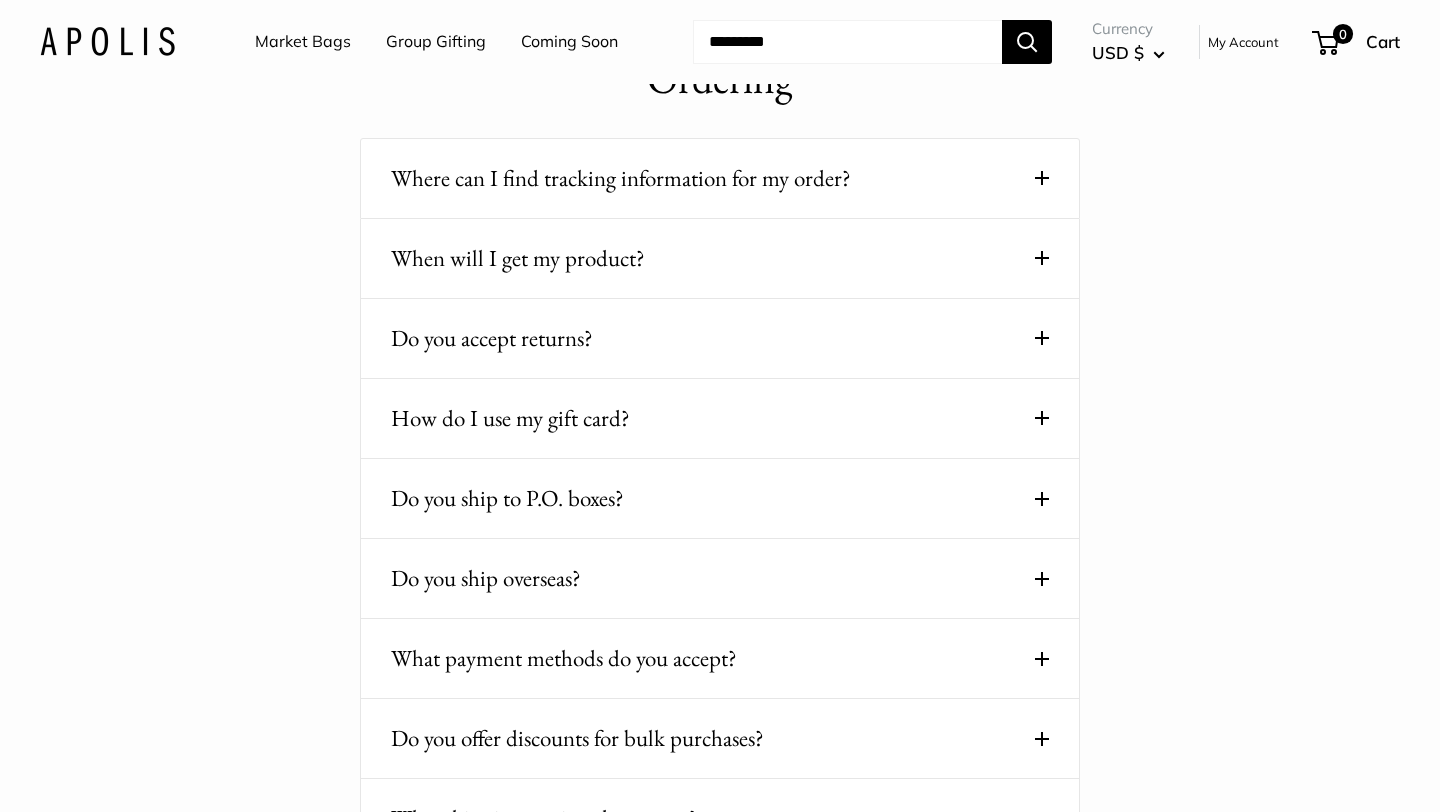 click on "Where can I find tracking information for my order?" at bounding box center [720, 178] 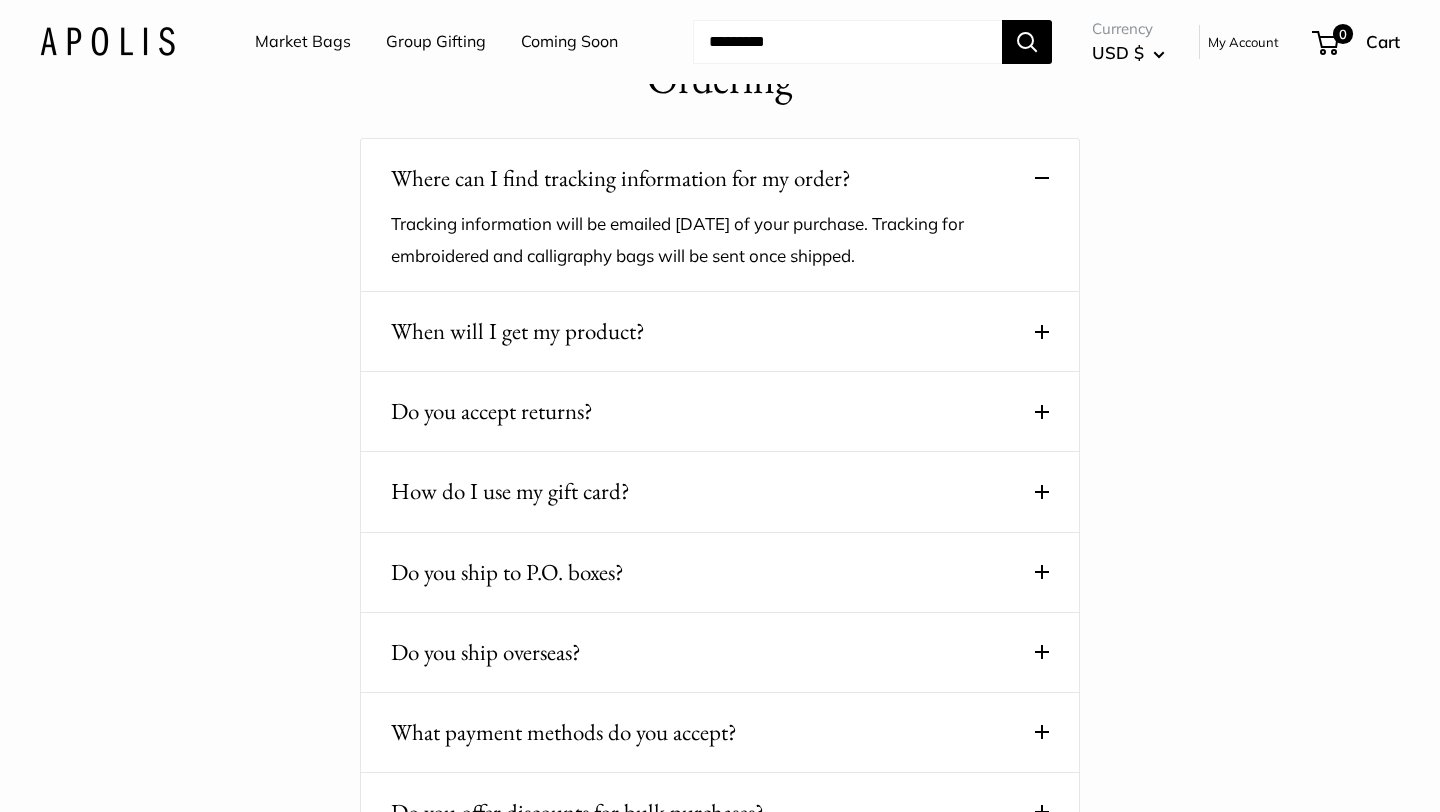 click on "Where can I find tracking information for my order?" at bounding box center (720, 178) 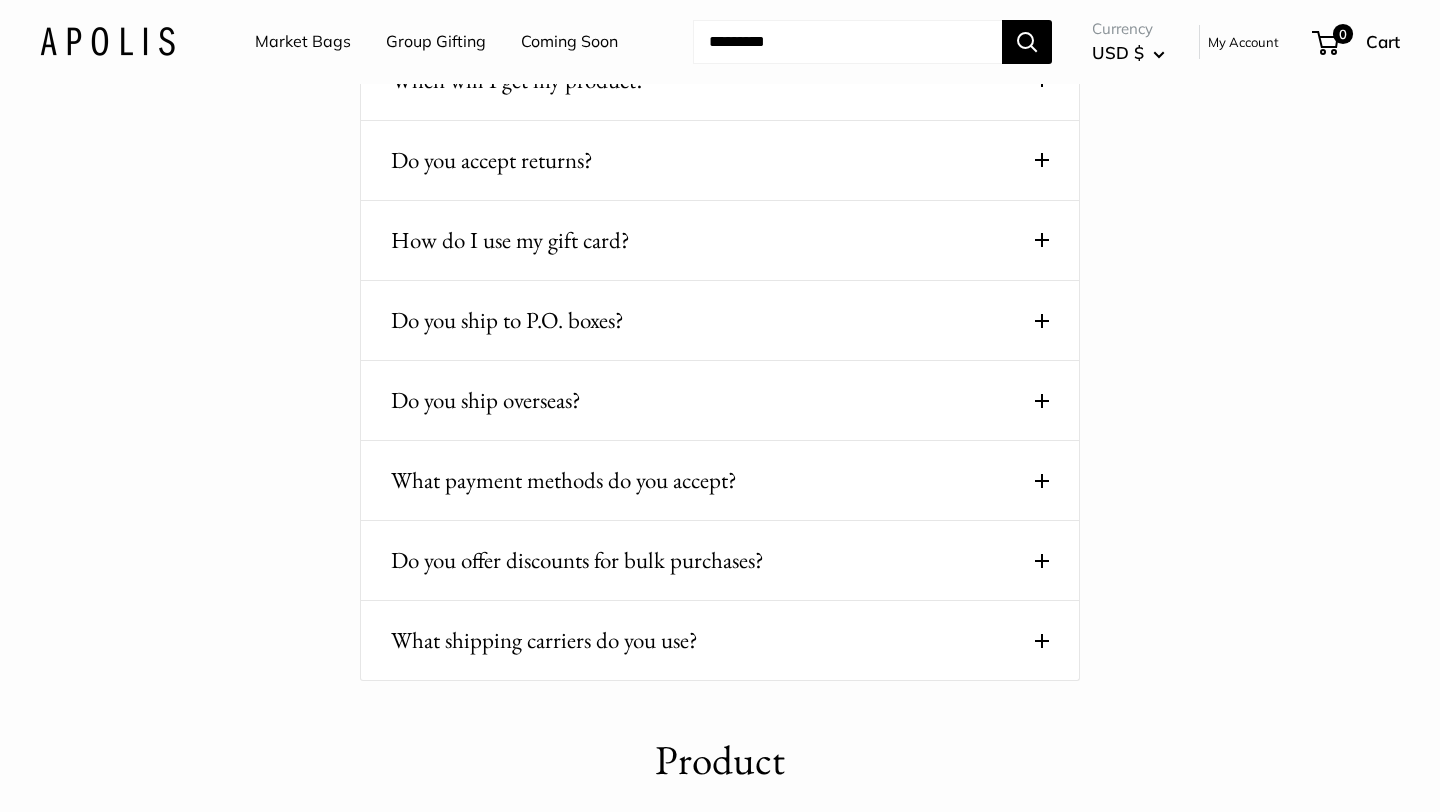 scroll, scrollTop: 968, scrollLeft: 0, axis: vertical 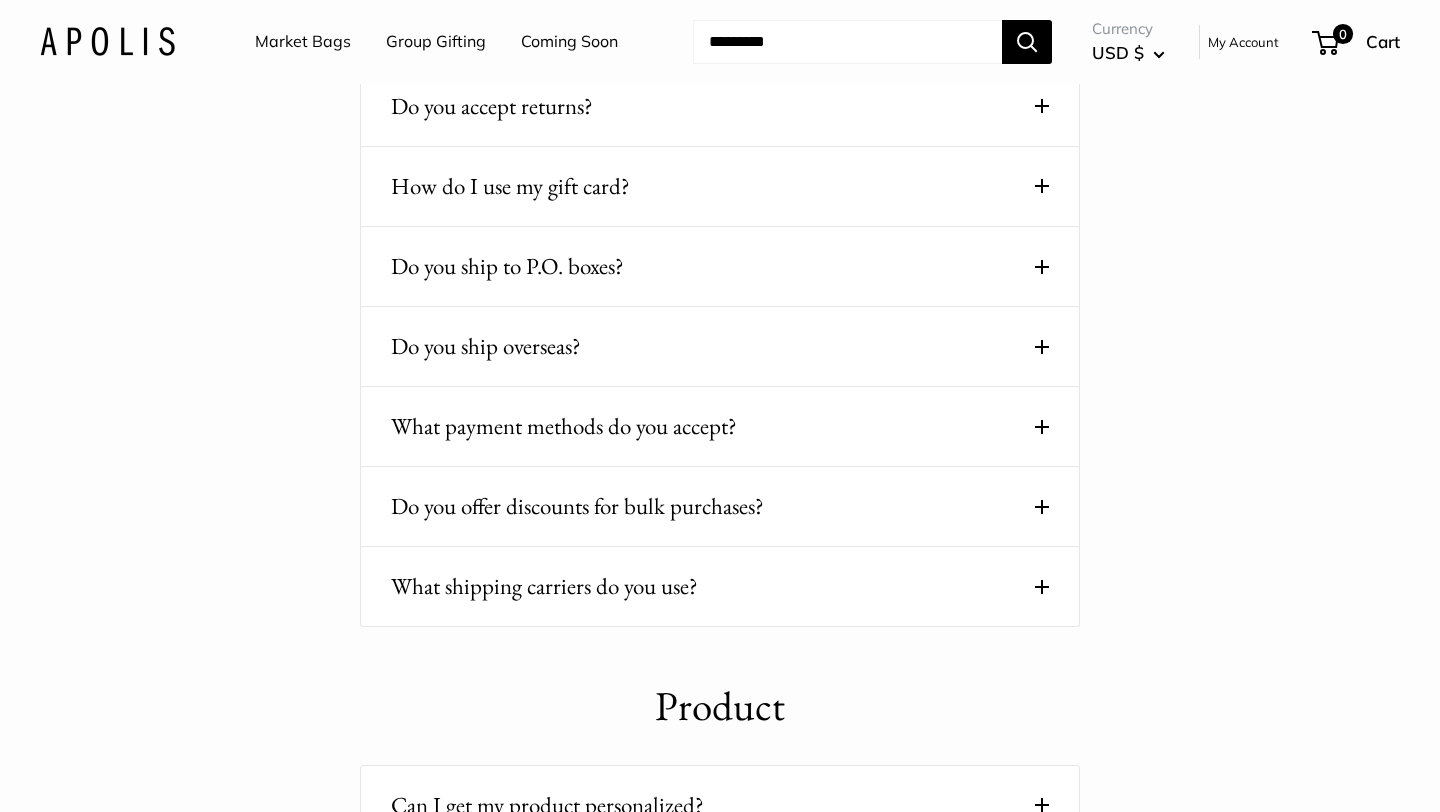 click on "Do you ship overseas?" at bounding box center [720, 346] 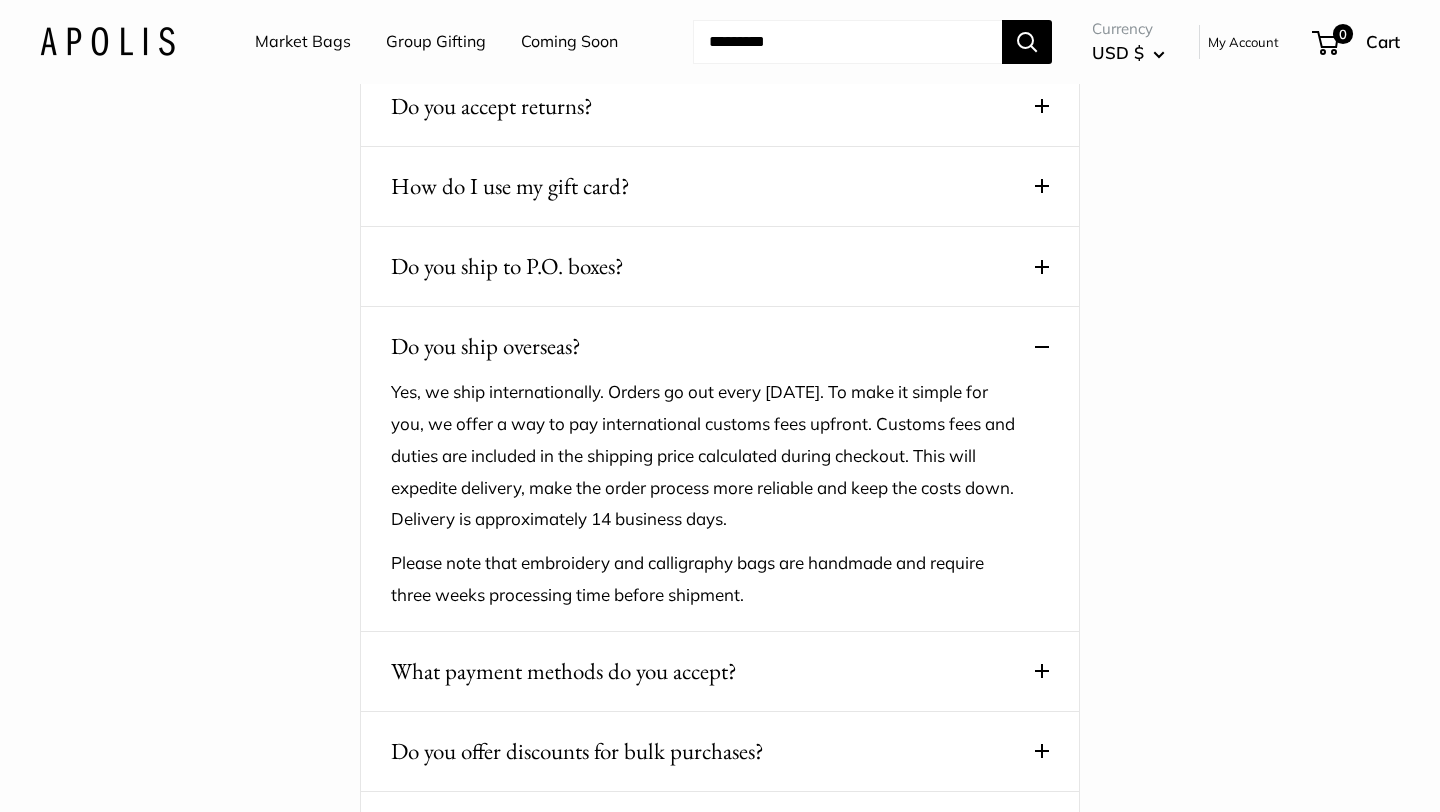 click on "Do you ship overseas?" at bounding box center [720, 346] 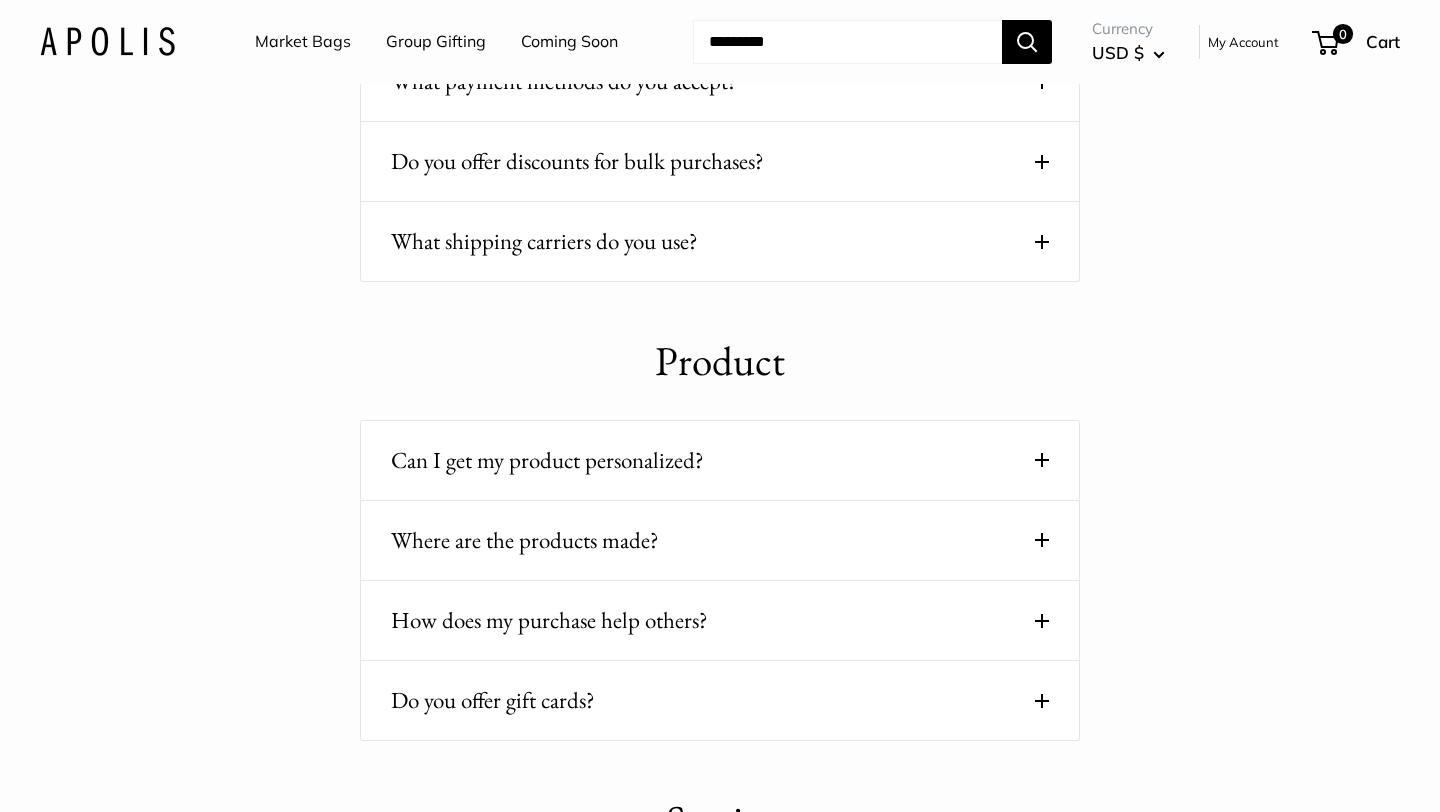 scroll, scrollTop: 1315, scrollLeft: 0, axis: vertical 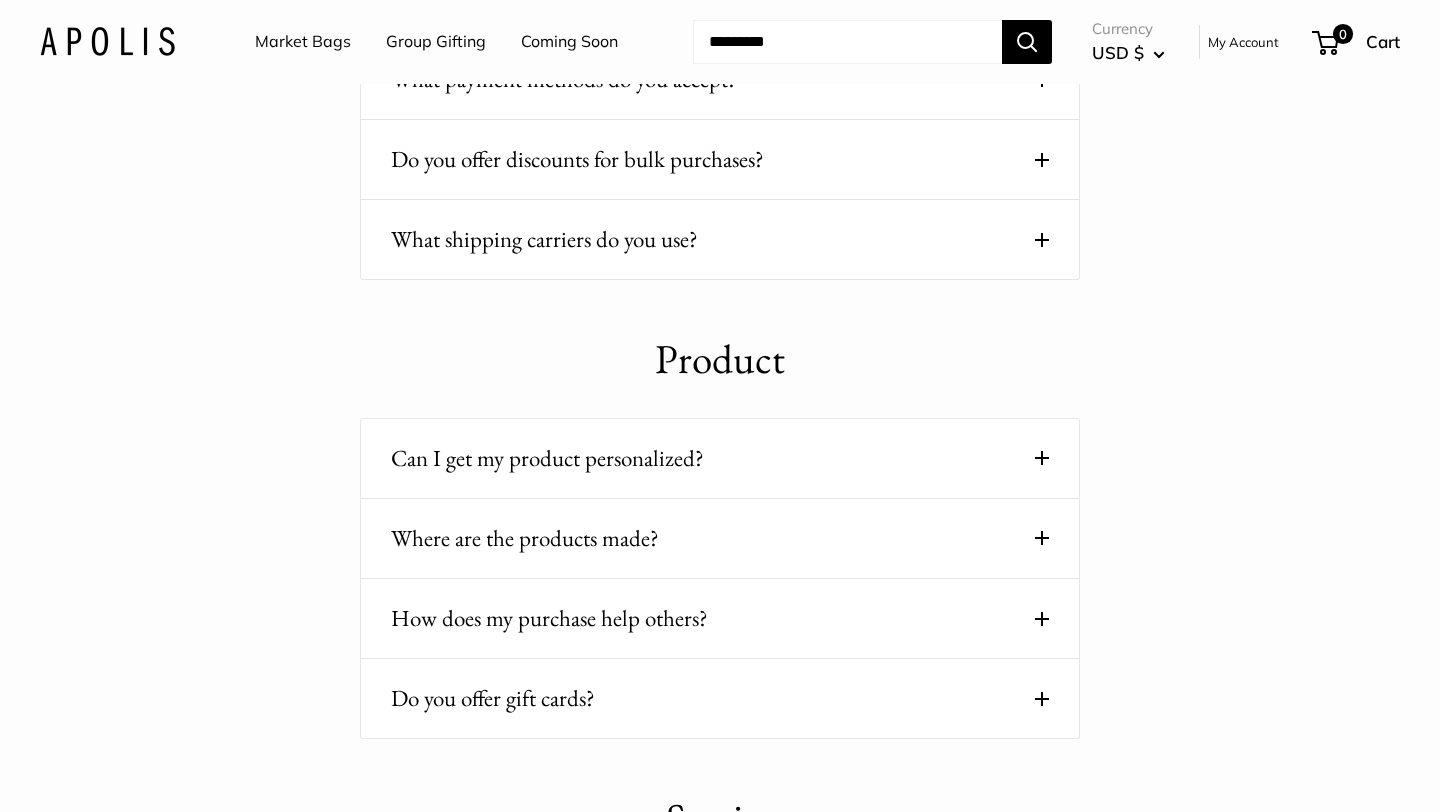 click on "What shipping carriers do you use?
We use all major carriers and local courier partners. You’ll be asked to select a delivery speed during checkout. The majority of our USA shipments for customizable items are sent via the United States Postal Service." at bounding box center (720, 240) 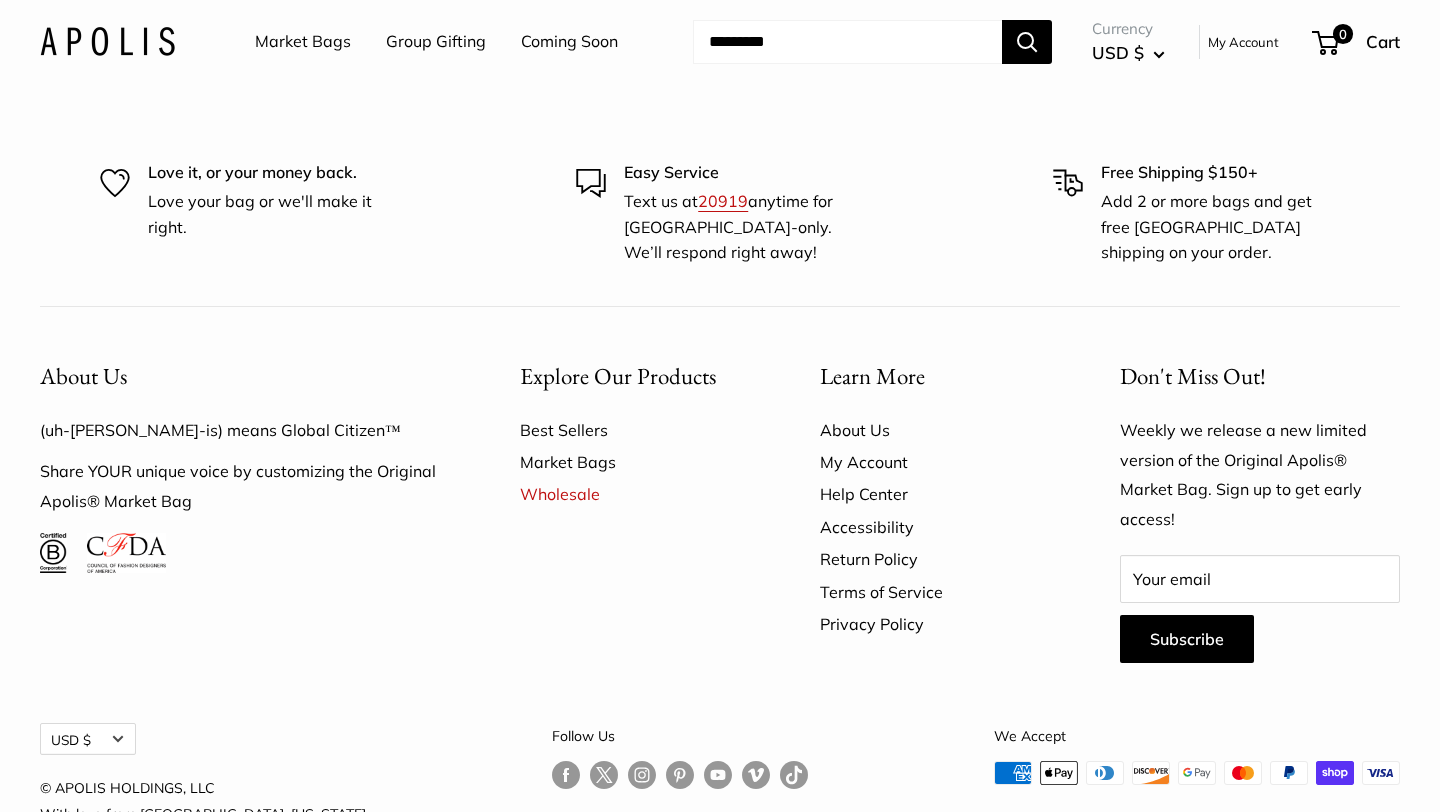 scroll, scrollTop: 3933, scrollLeft: 0, axis: vertical 